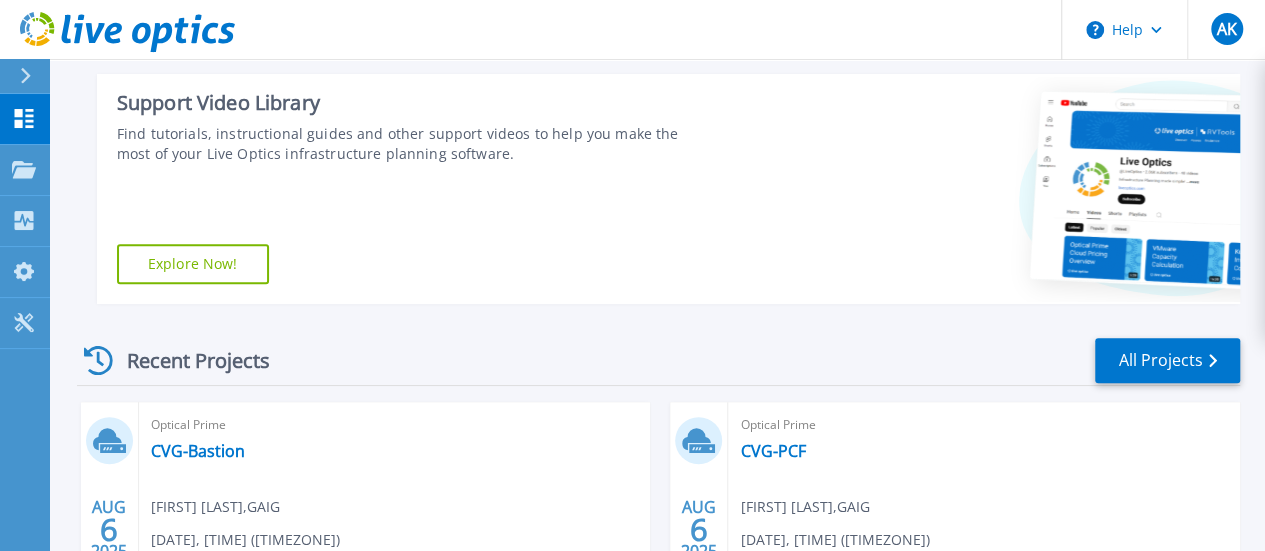 scroll, scrollTop: 0, scrollLeft: 0, axis: both 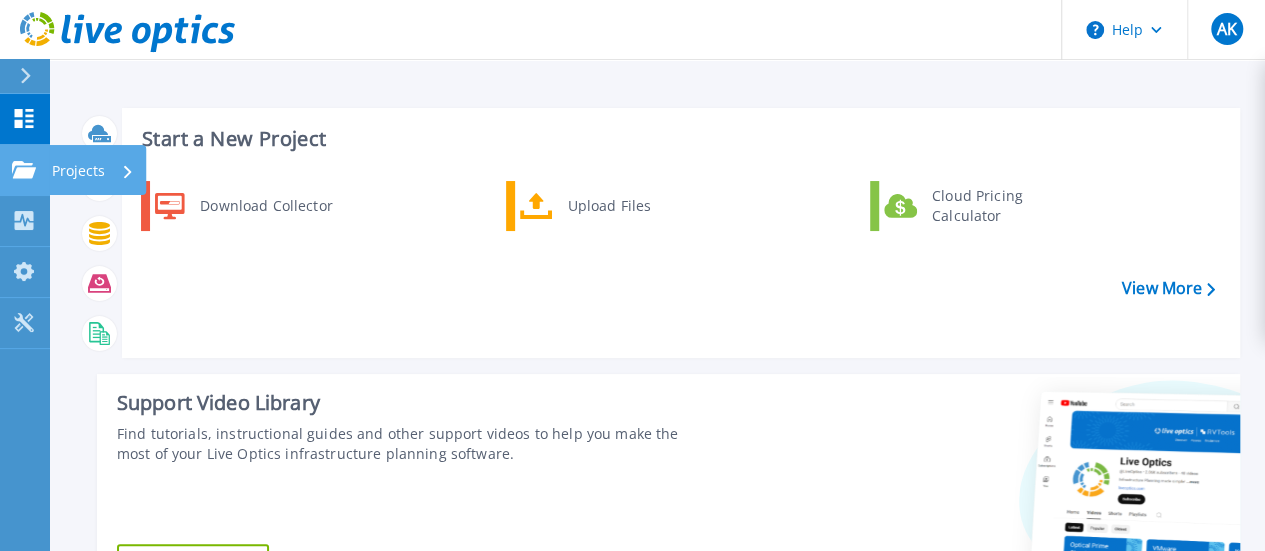 click on "Projects" at bounding box center (78, 171) 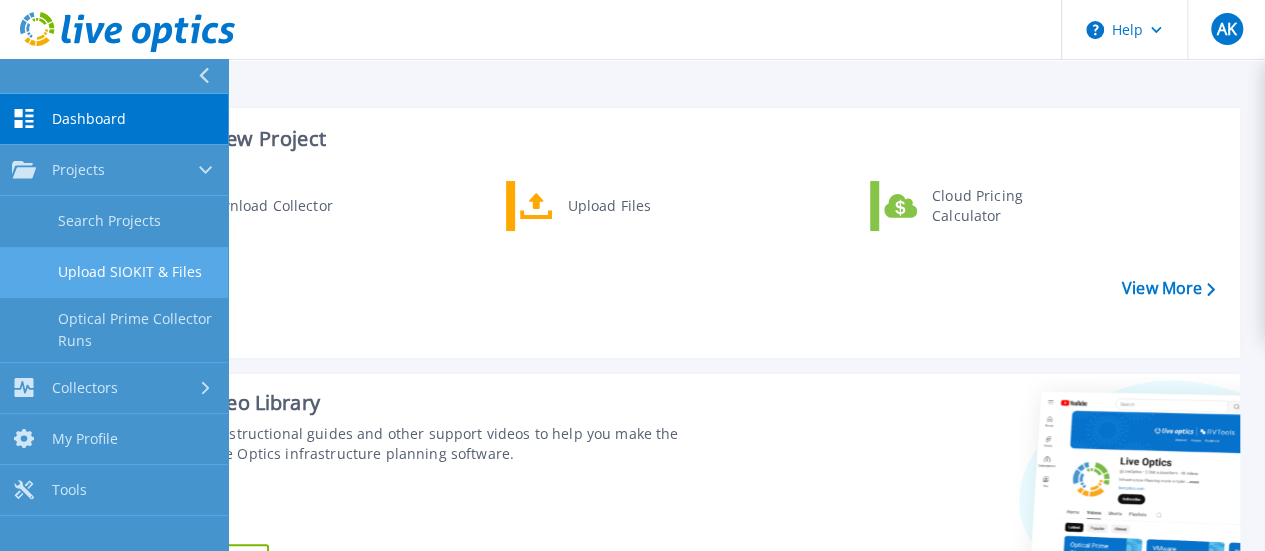 click on "Upload SIOKIT & Files" at bounding box center [114, 272] 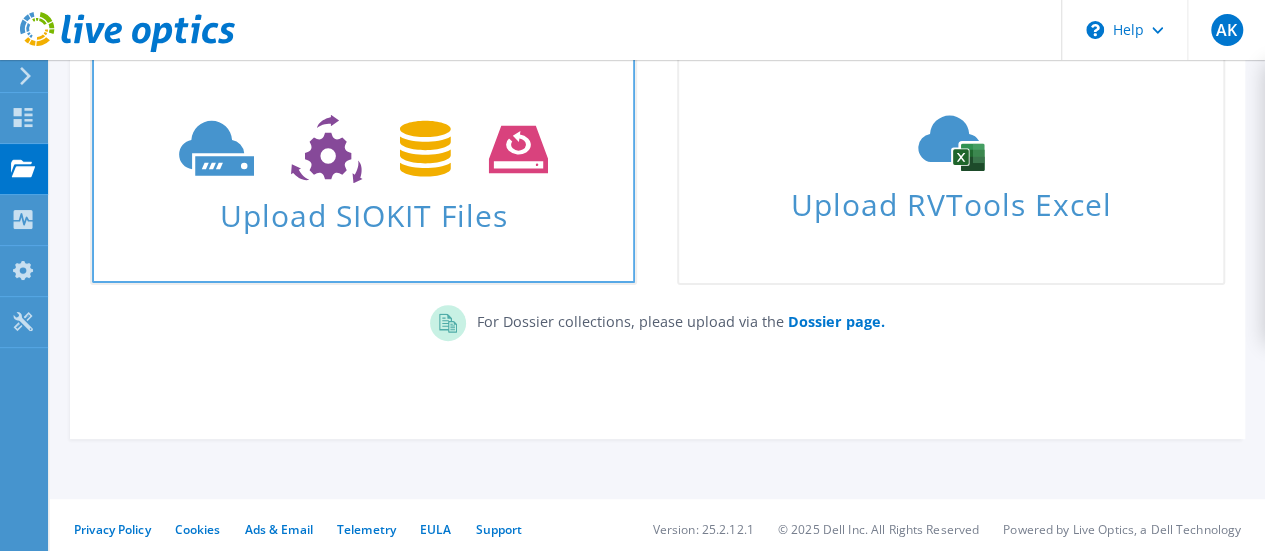 scroll, scrollTop: 186, scrollLeft: 0, axis: vertical 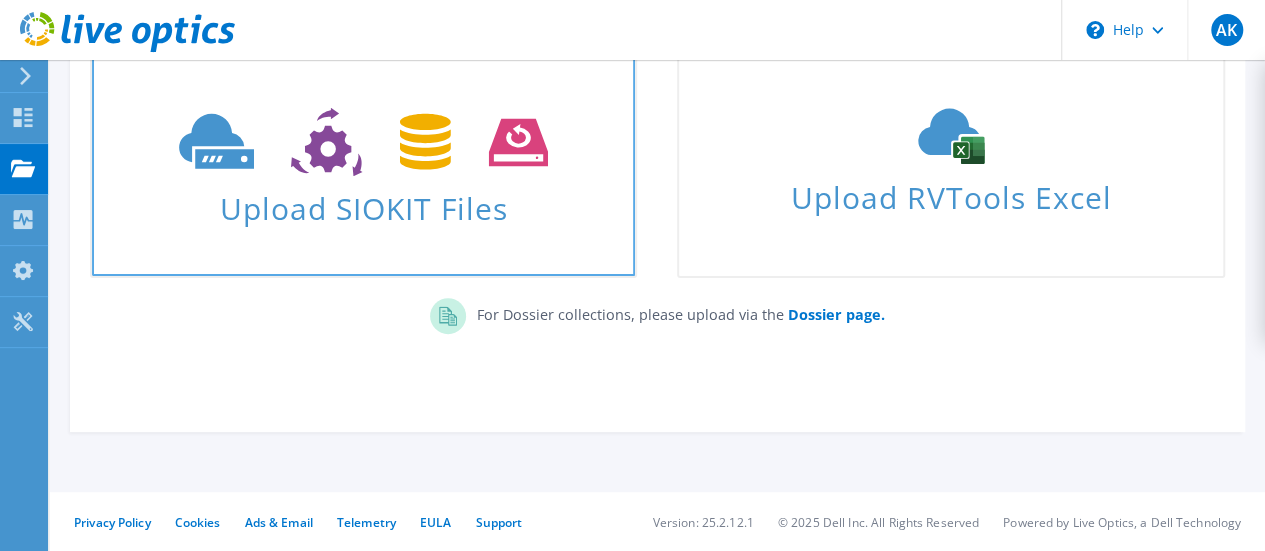 click on "Upload SIOKIT Files" at bounding box center [363, 202] 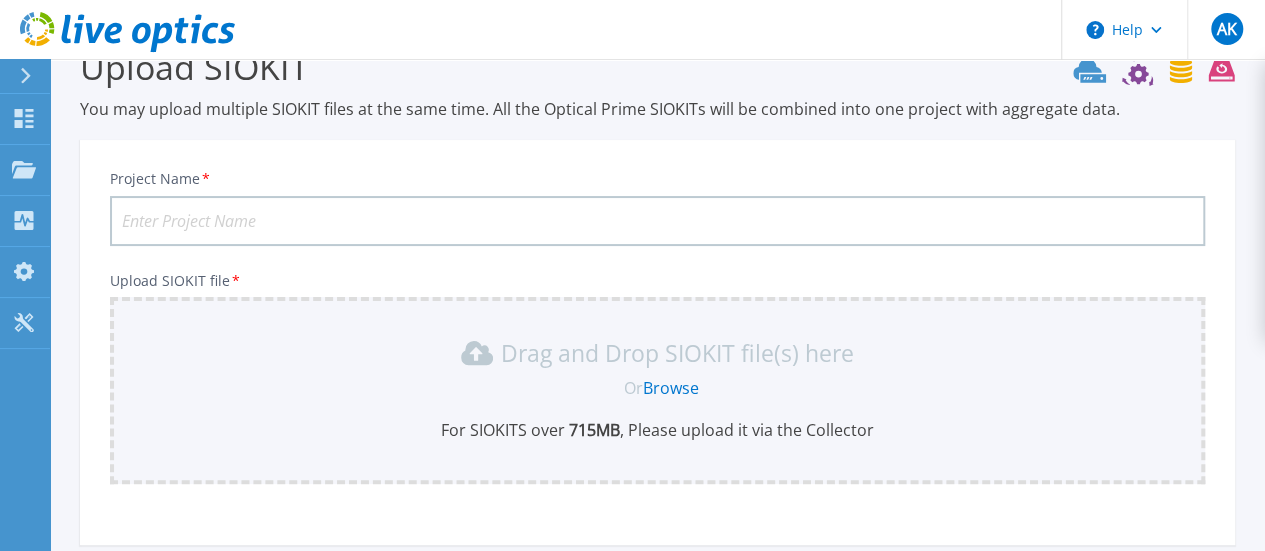 scroll, scrollTop: 0, scrollLeft: 0, axis: both 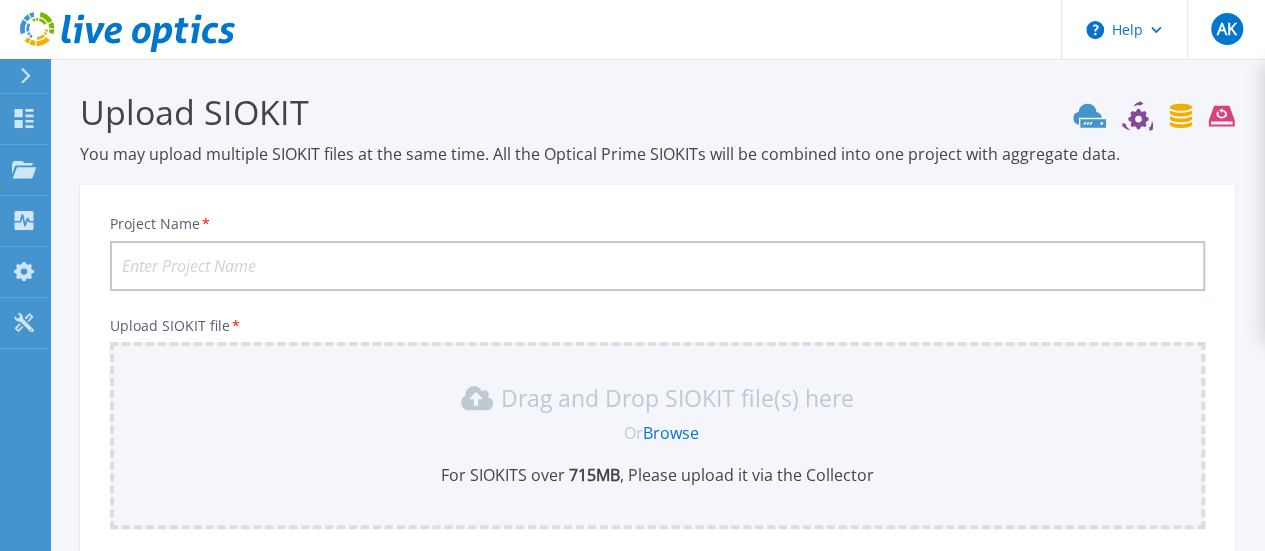 click on "Project Name *" at bounding box center (657, 266) 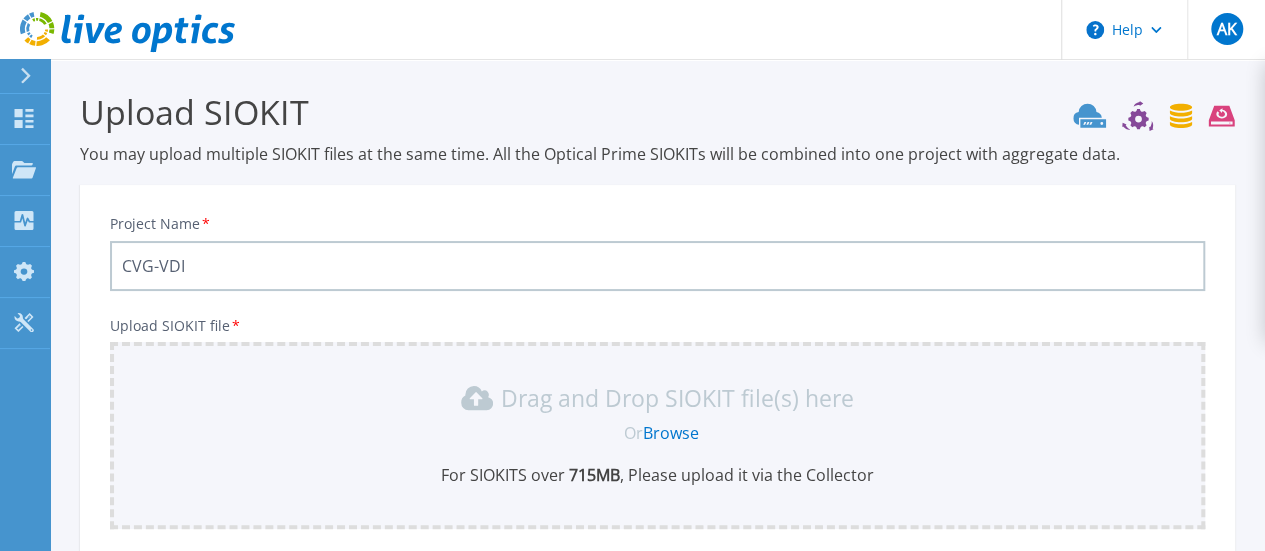 type on "CVG-VDI" 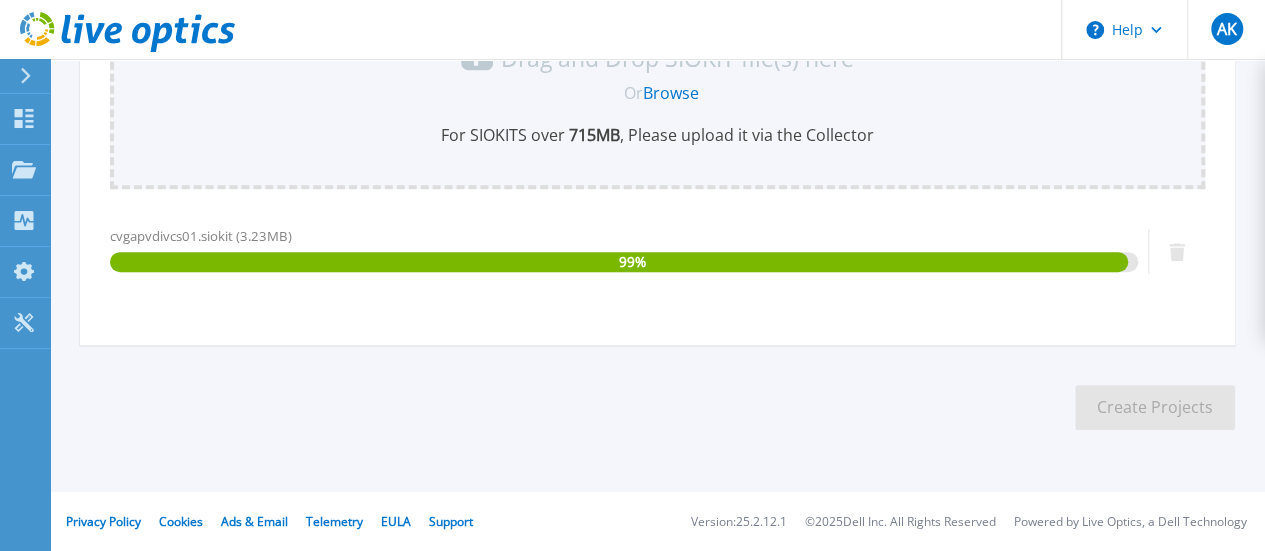 scroll, scrollTop: 340, scrollLeft: 0, axis: vertical 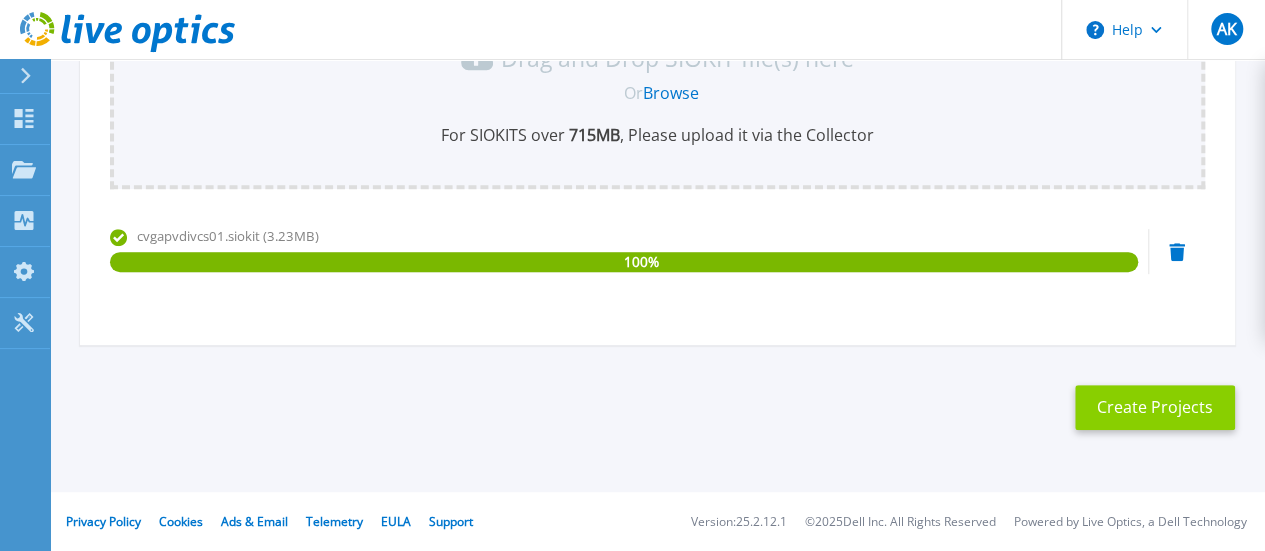 click on "Create Projects" at bounding box center (1155, 407) 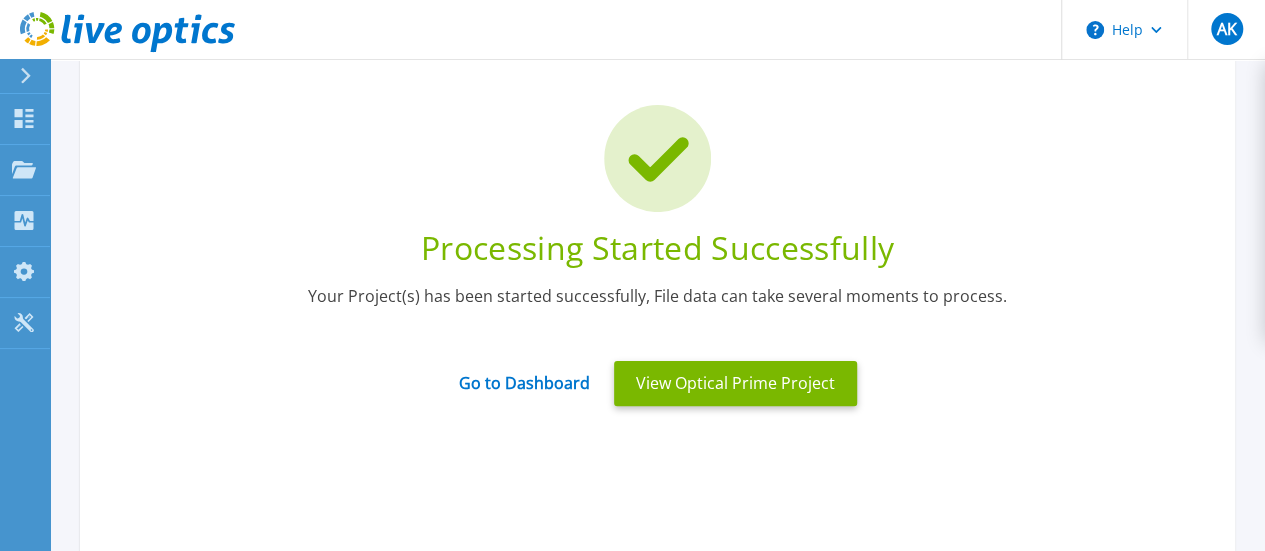 scroll, scrollTop: 300, scrollLeft: 0, axis: vertical 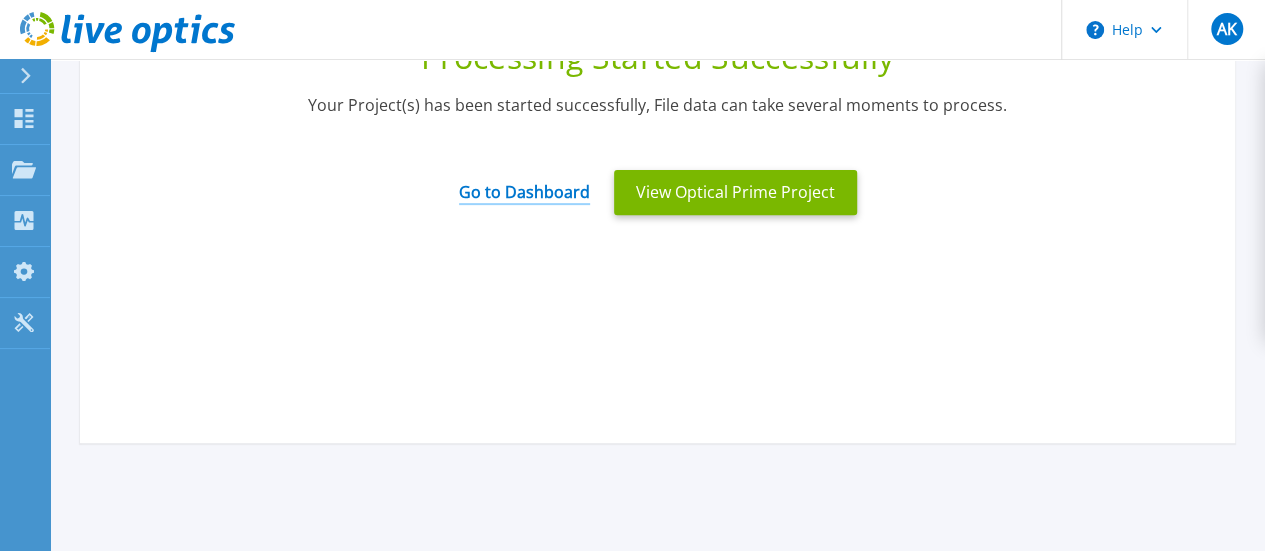 click on "Go to Dashboard" at bounding box center [524, 185] 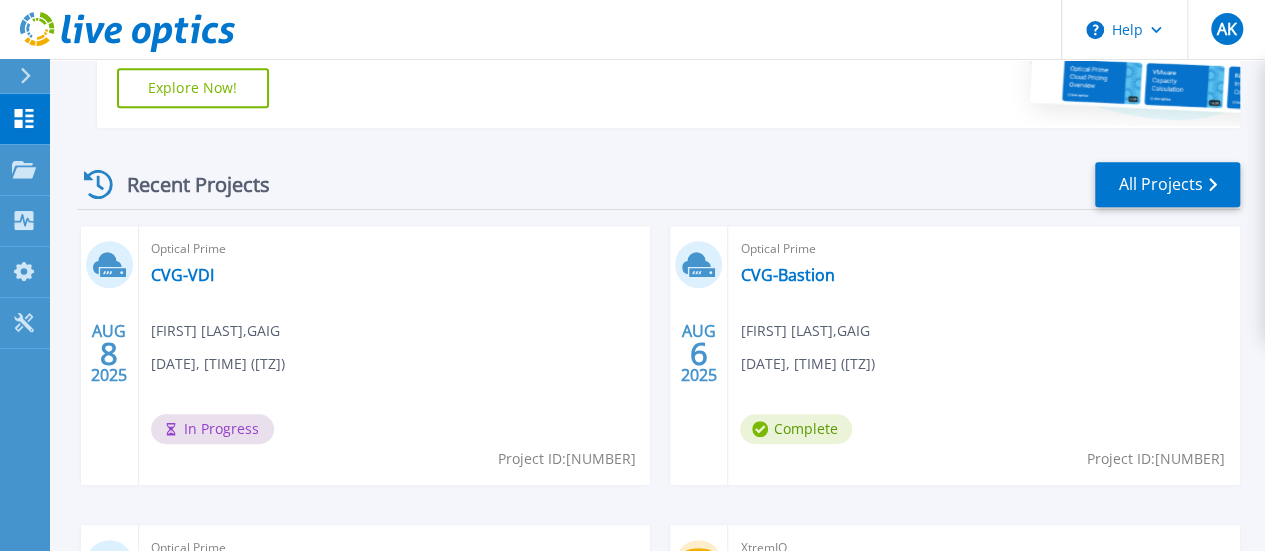 scroll, scrollTop: 500, scrollLeft: 0, axis: vertical 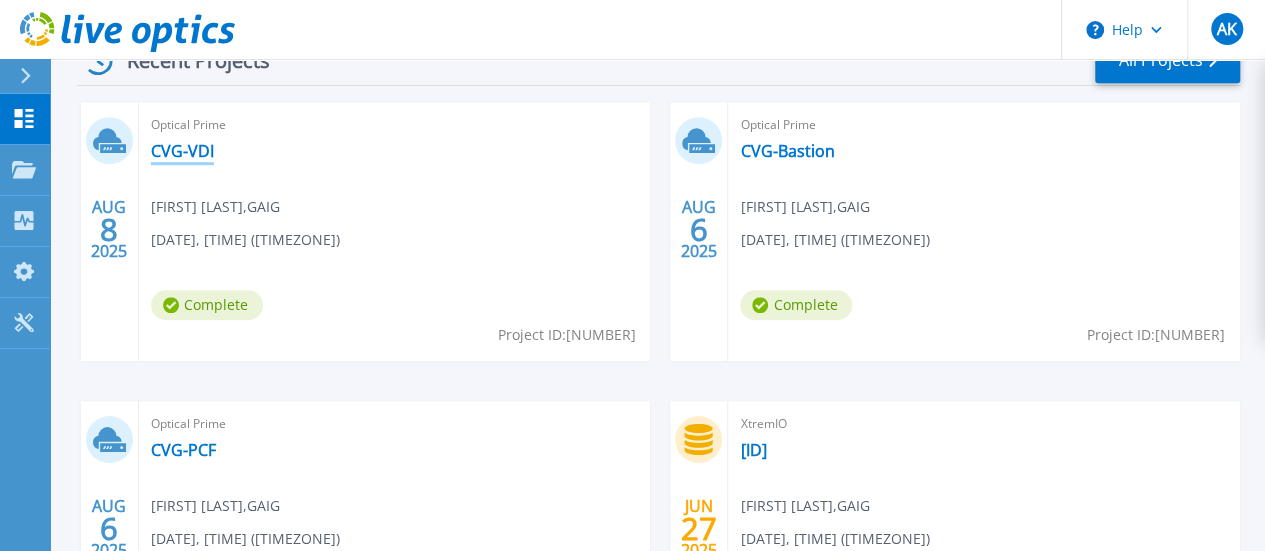 click on "CVG-VDI" at bounding box center (182, 151) 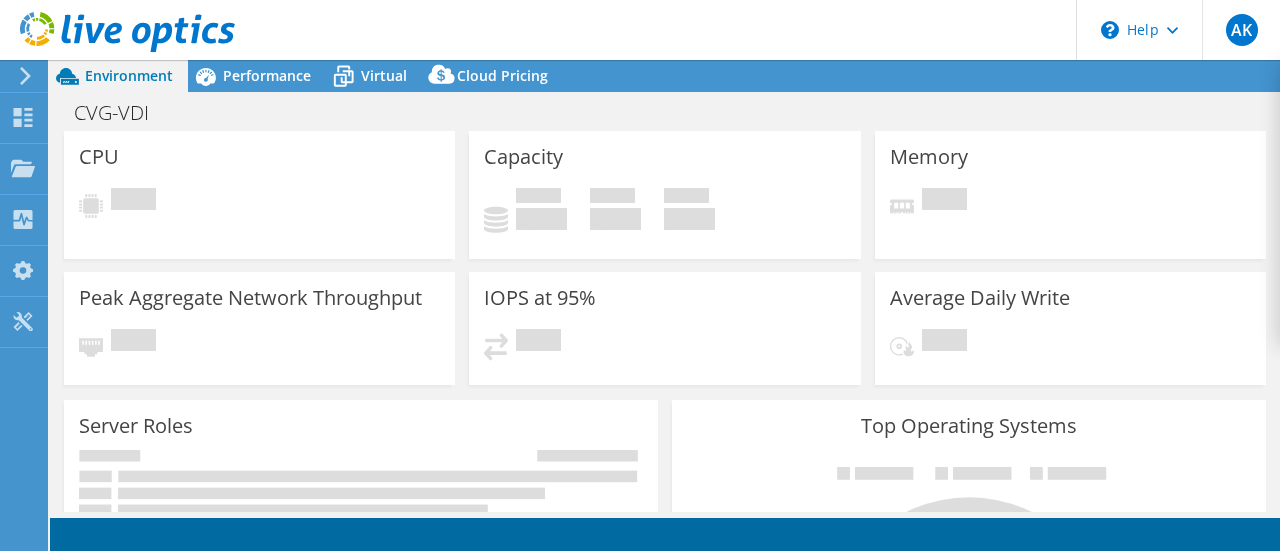 scroll, scrollTop: 0, scrollLeft: 0, axis: both 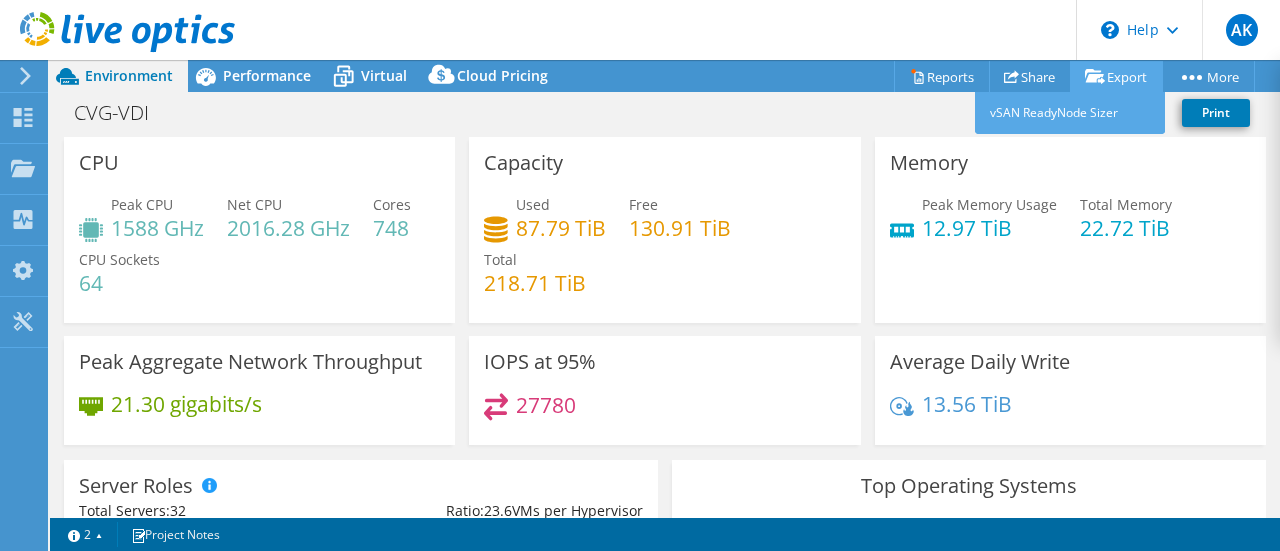 click on "Export" at bounding box center [1116, 76] 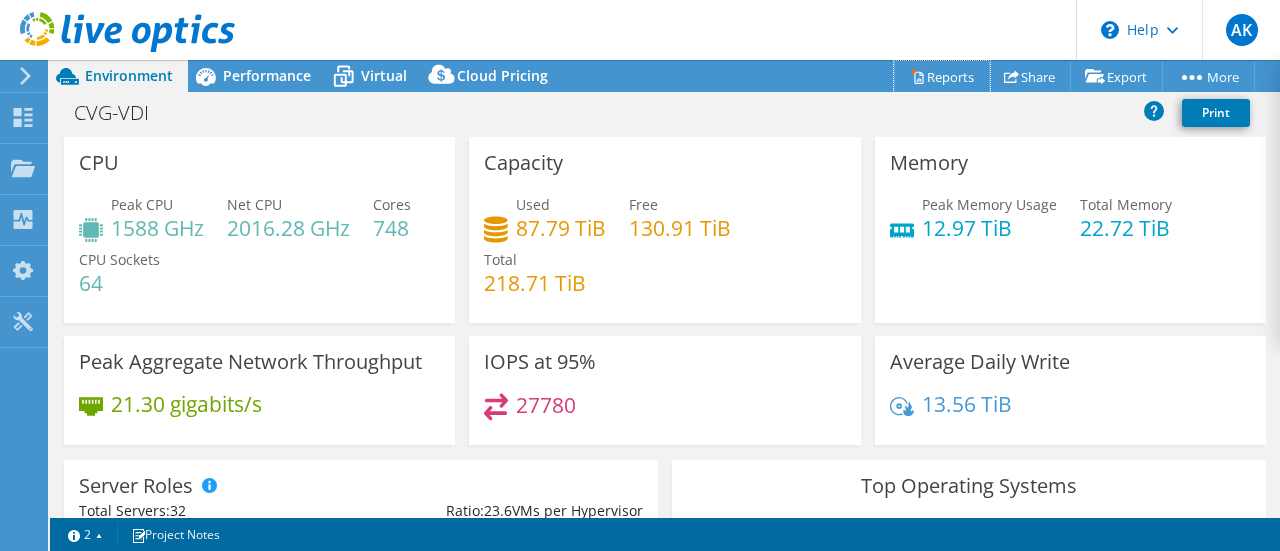 click on "Reports" at bounding box center [942, 76] 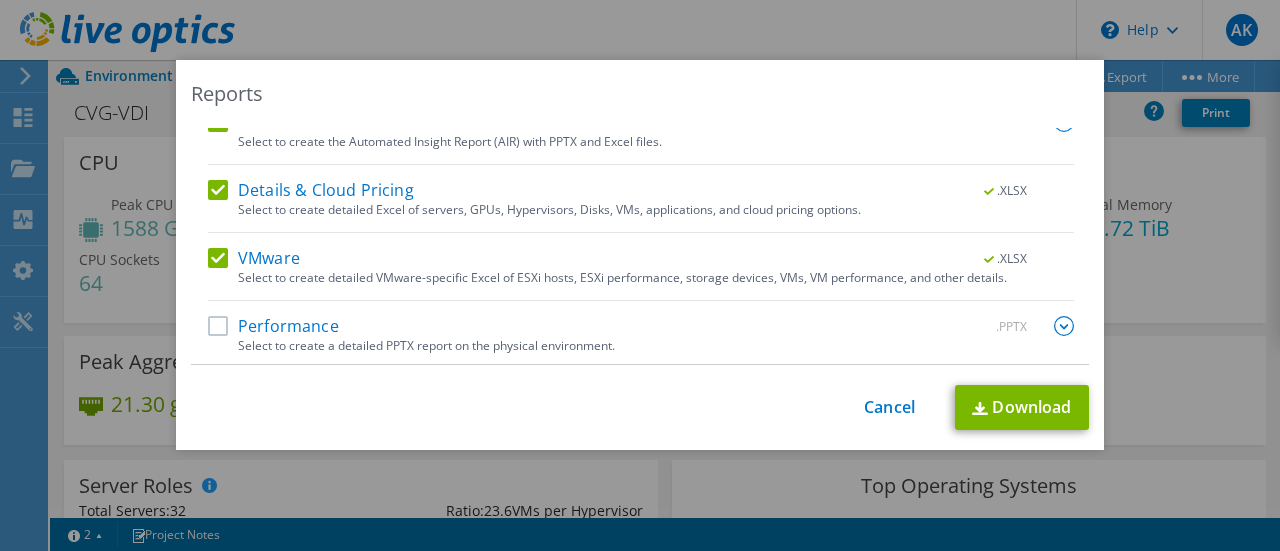 scroll, scrollTop: 128, scrollLeft: 0, axis: vertical 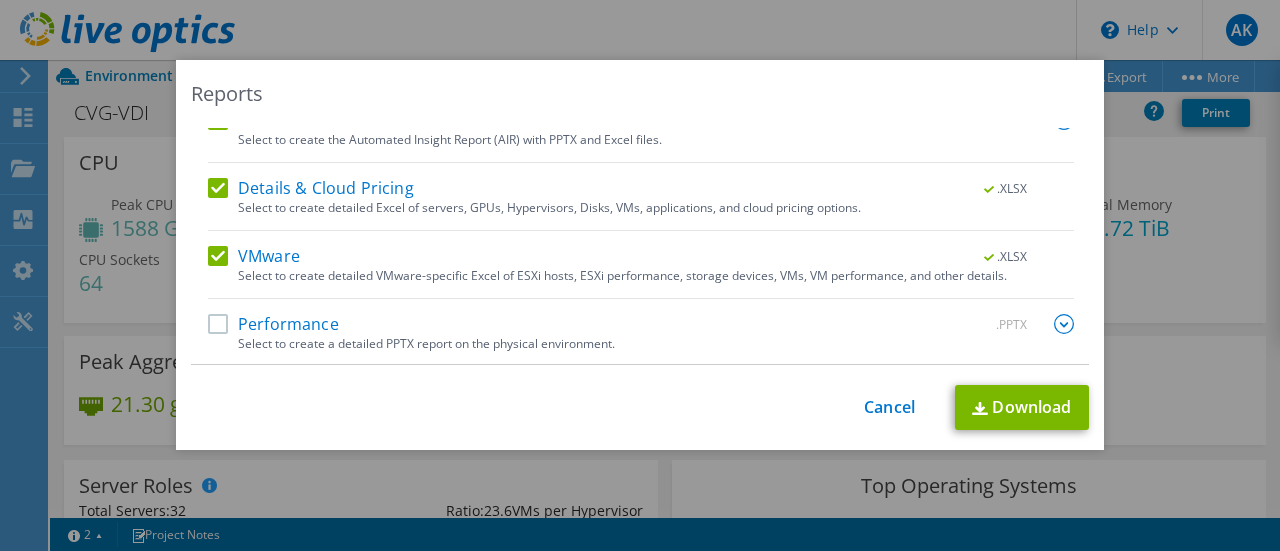 click on "Performance" at bounding box center (273, 324) 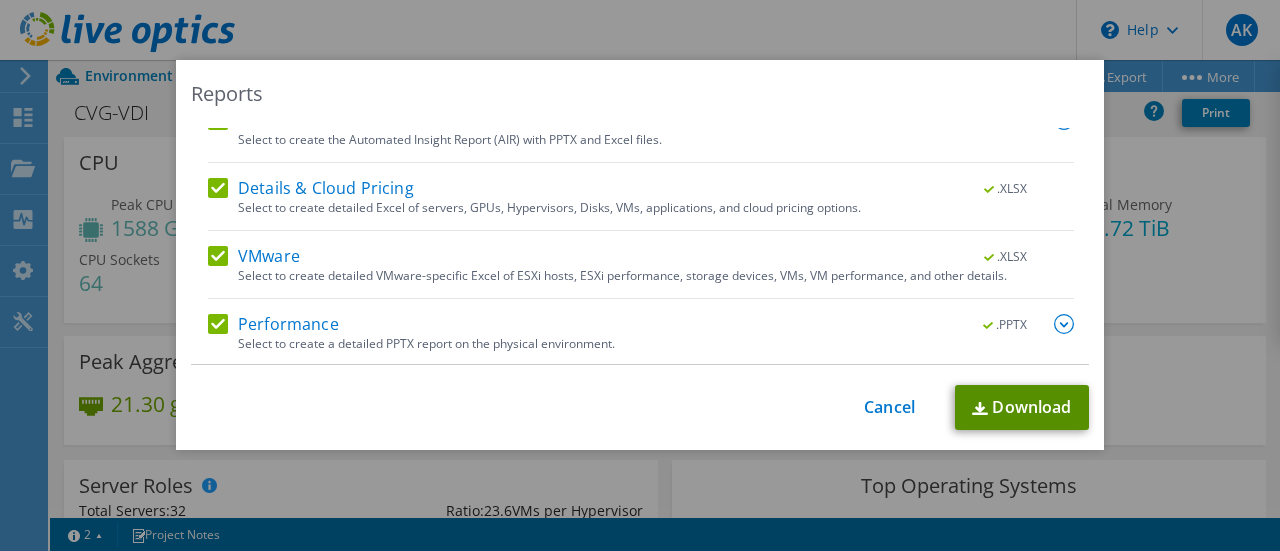 click on "Download" at bounding box center (1022, 407) 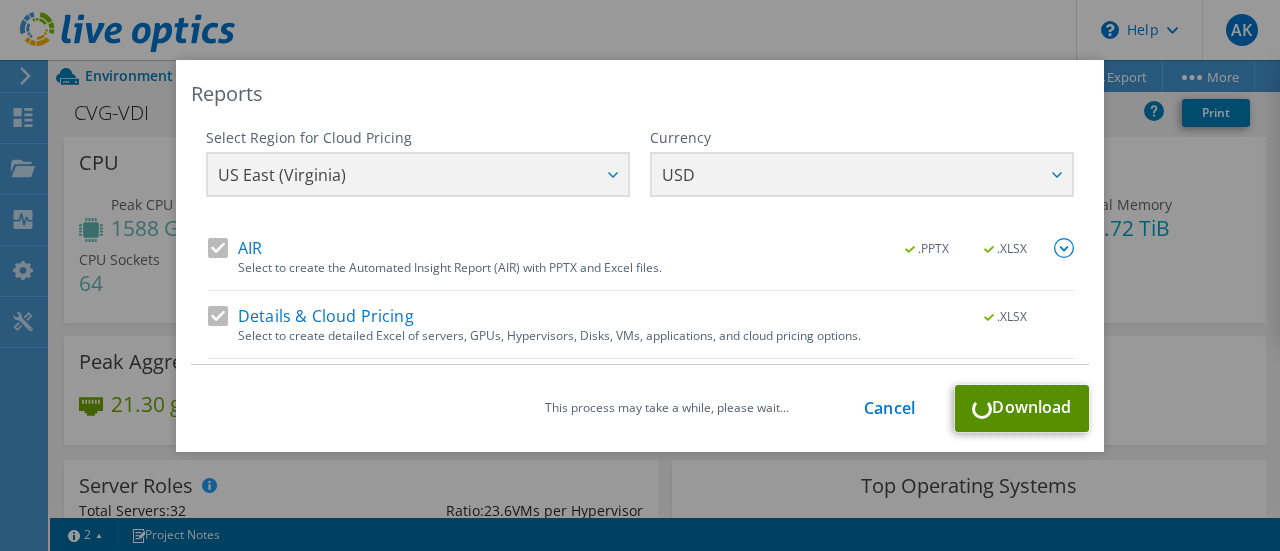 scroll, scrollTop: 128, scrollLeft: 0, axis: vertical 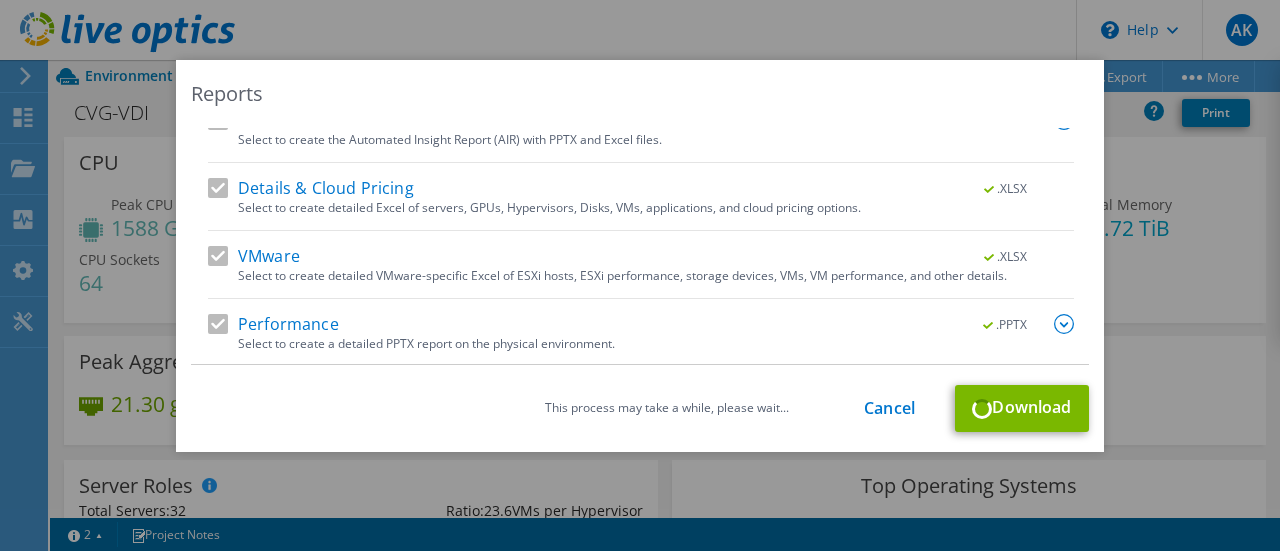 click on "This process may take a while, please wait...
Cancel
Download" at bounding box center (640, 408) 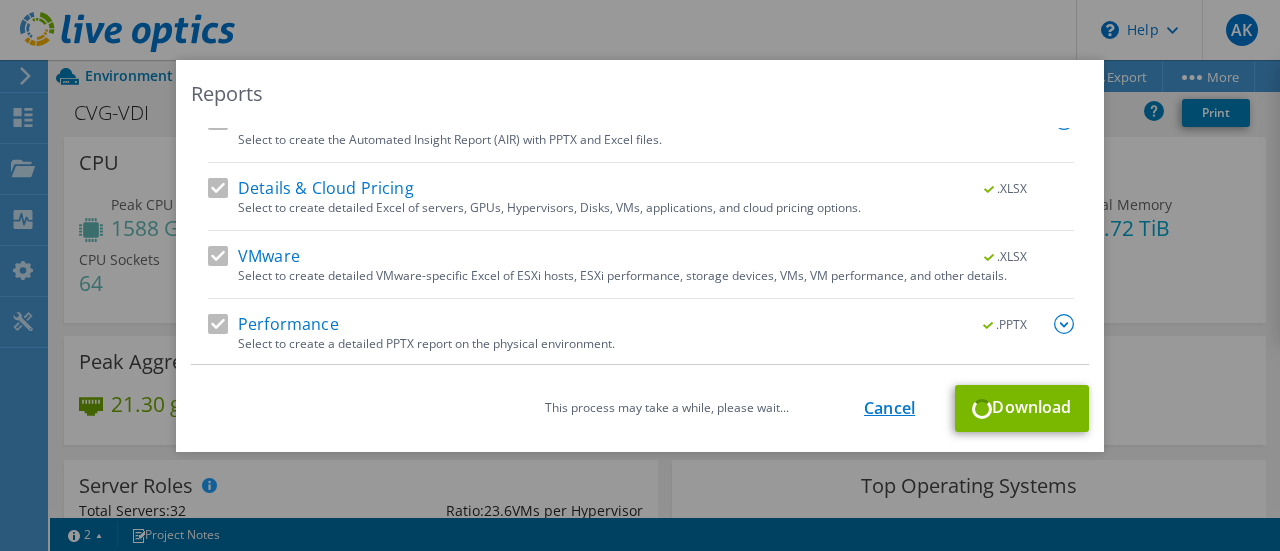 click on "Cancel" at bounding box center (889, 408) 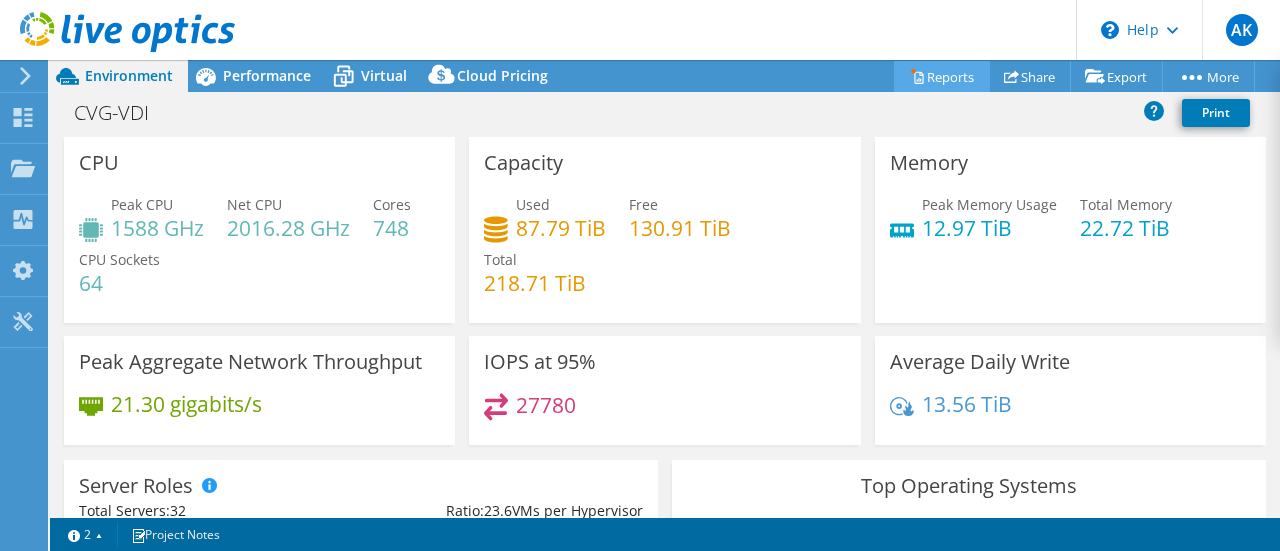 click on "Reports" at bounding box center [942, 76] 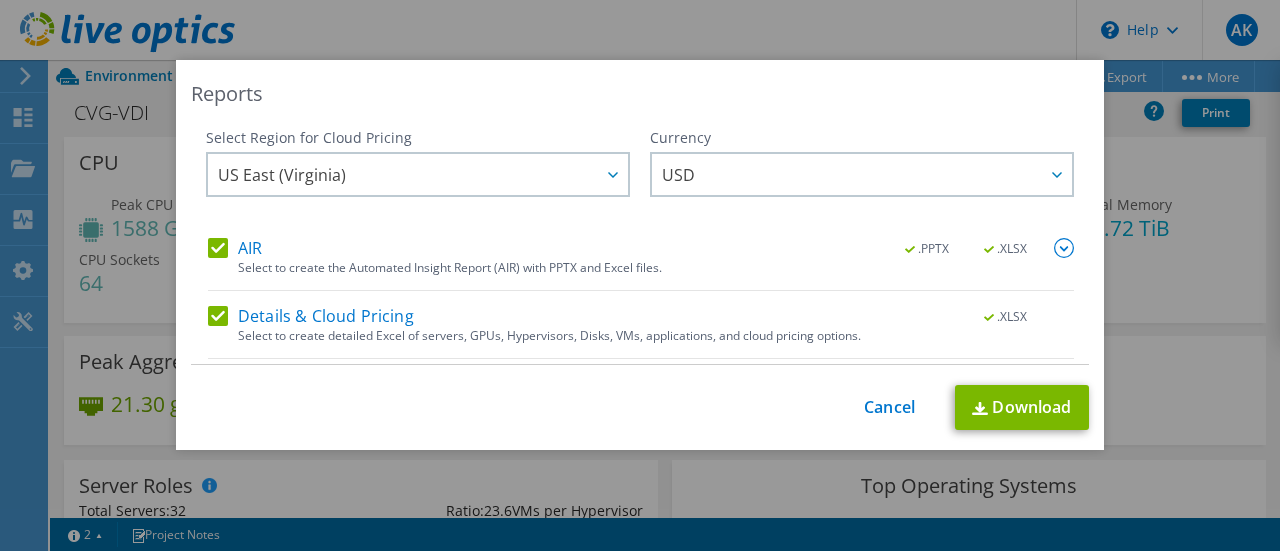scroll, scrollTop: 128, scrollLeft: 0, axis: vertical 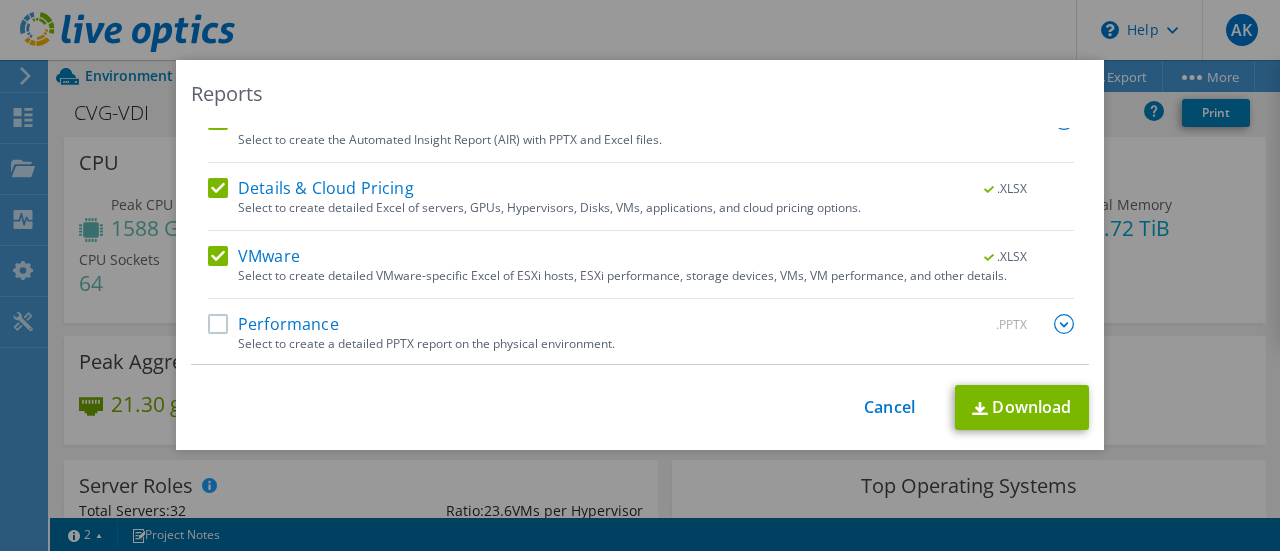 click on "Performance" at bounding box center [273, 324] 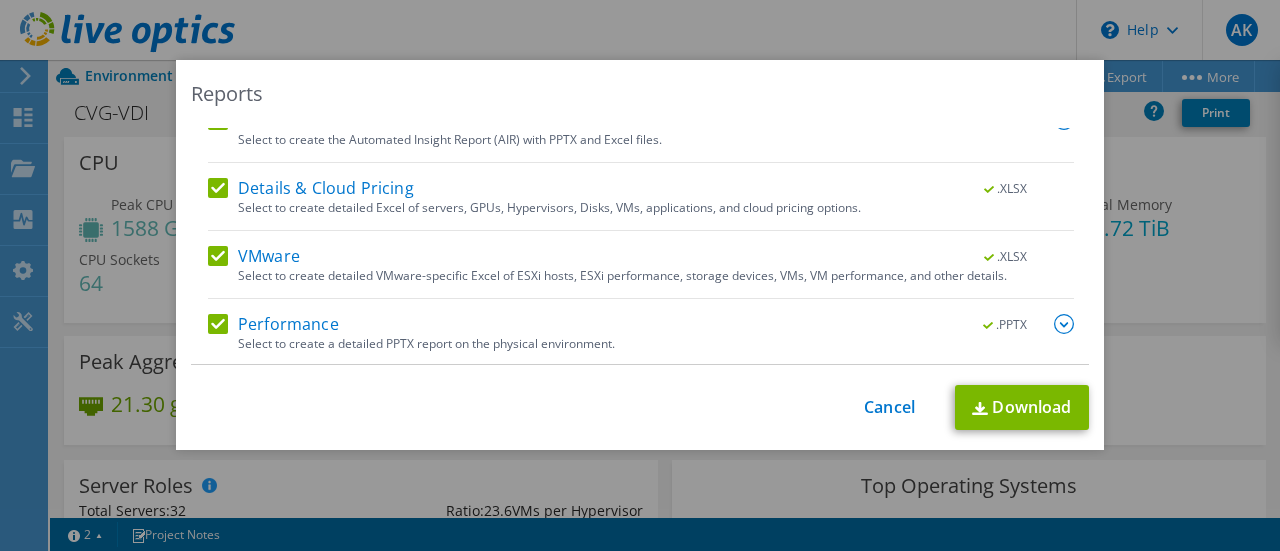 click on "Reports
Select Region for Cloud Pricing
Asia Pacific (Hong Kong)
Asia Pacific (Mumbai)
Asia Pacific (Seoul)
Asia Pacific (Singapore)
Asia Pacific (Tokyo)
Australia
Canada
Europe (Frankfurt)
Europe (London)
South America (Sao Paulo)
US East (Virginia)
US West (California)
US East (Virginia) 				 					 						 					 				 ARS" at bounding box center (640, 255) 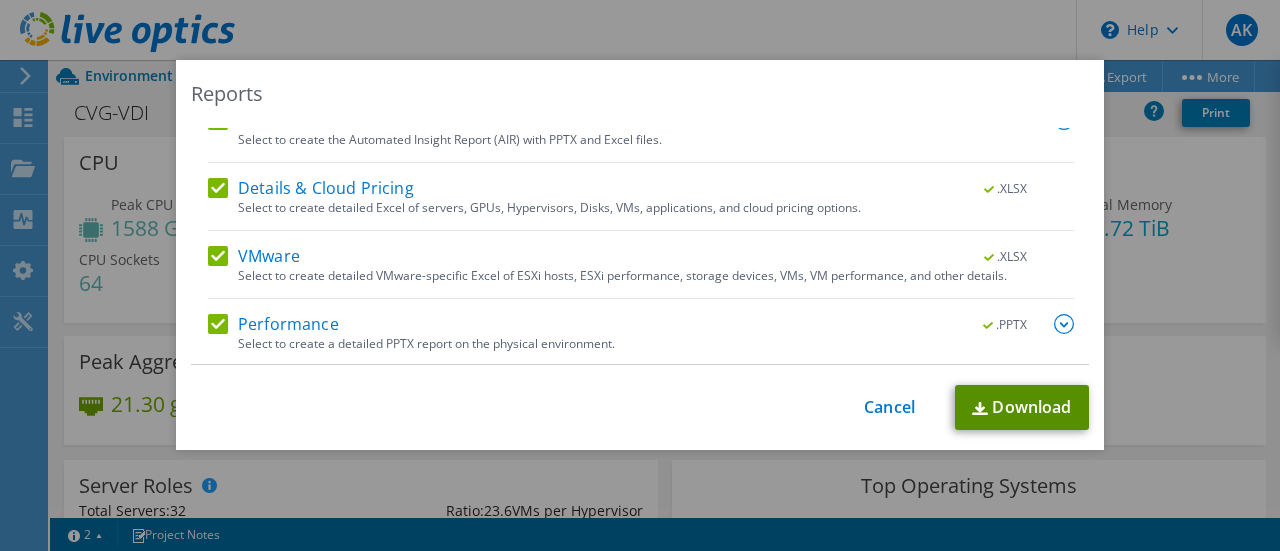 click on "Download" at bounding box center (1022, 407) 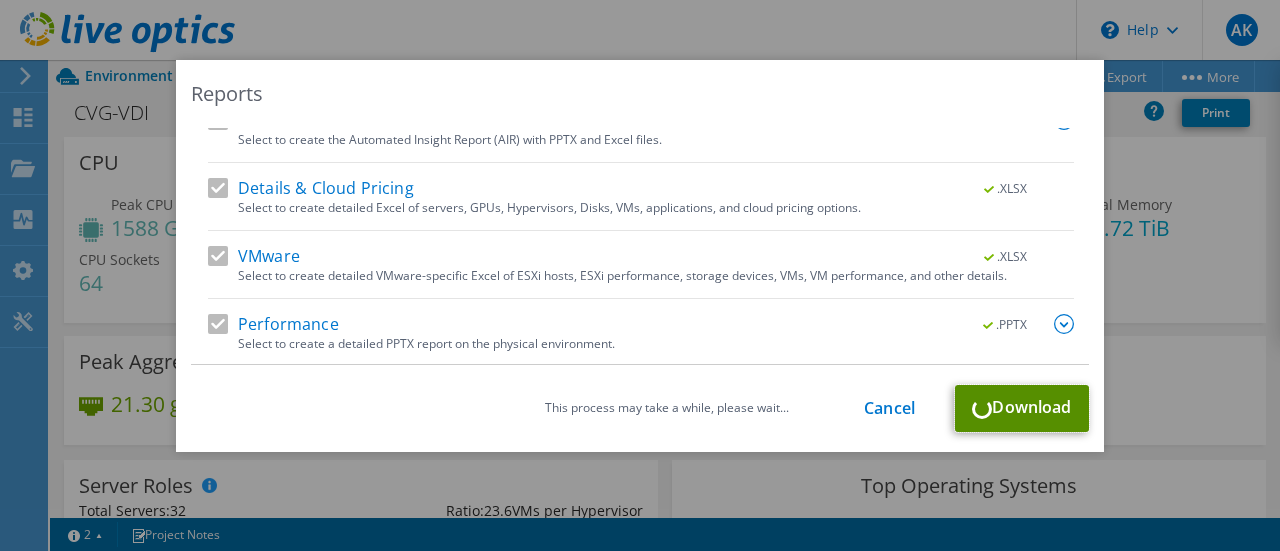 scroll, scrollTop: 0, scrollLeft: 0, axis: both 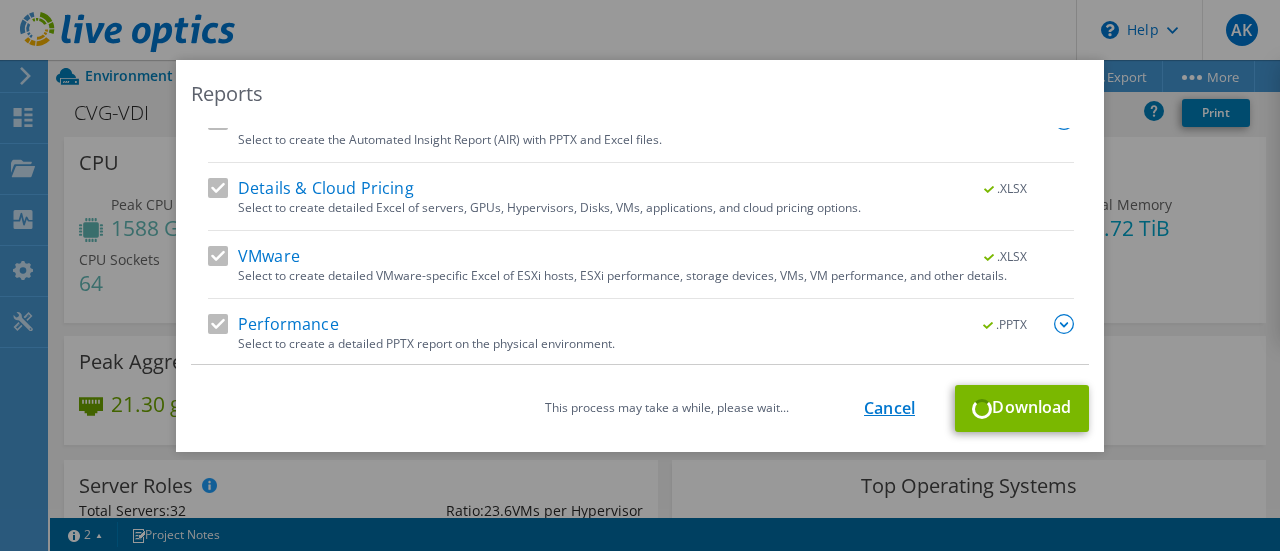 click on "Cancel" at bounding box center (889, 408) 